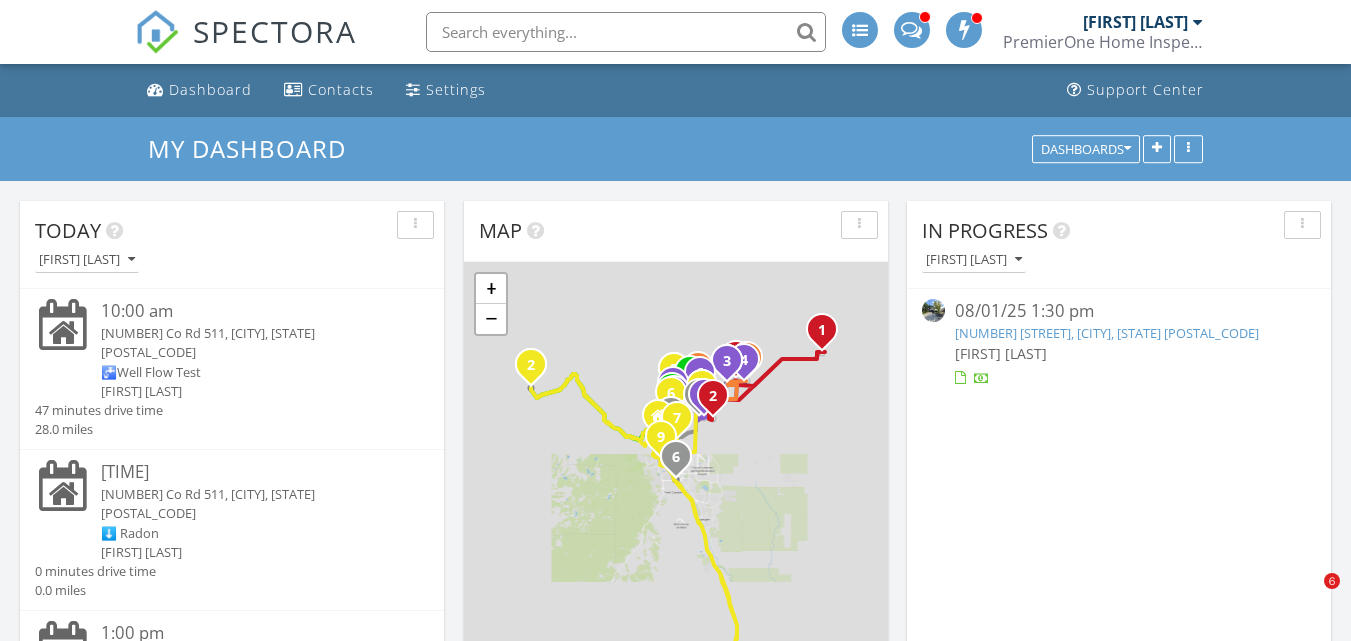 scroll, scrollTop: 200, scrollLeft: 0, axis: vertical 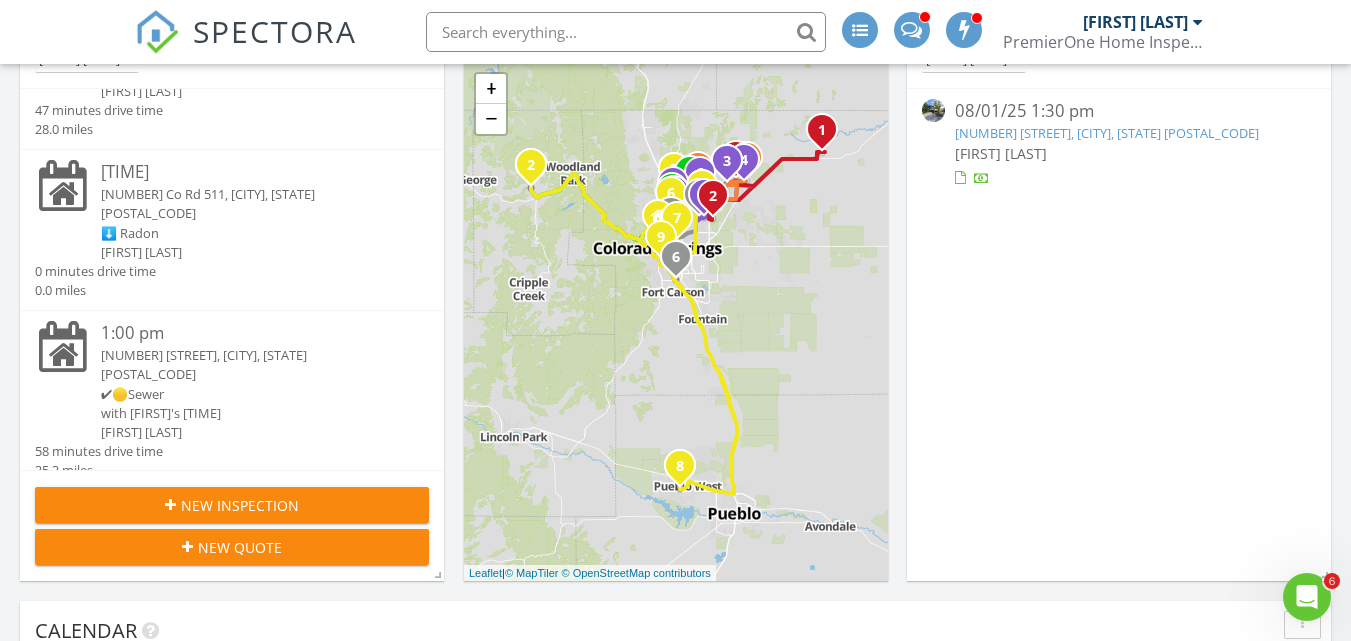 click on "1:00 pm" at bounding box center (249, 333) 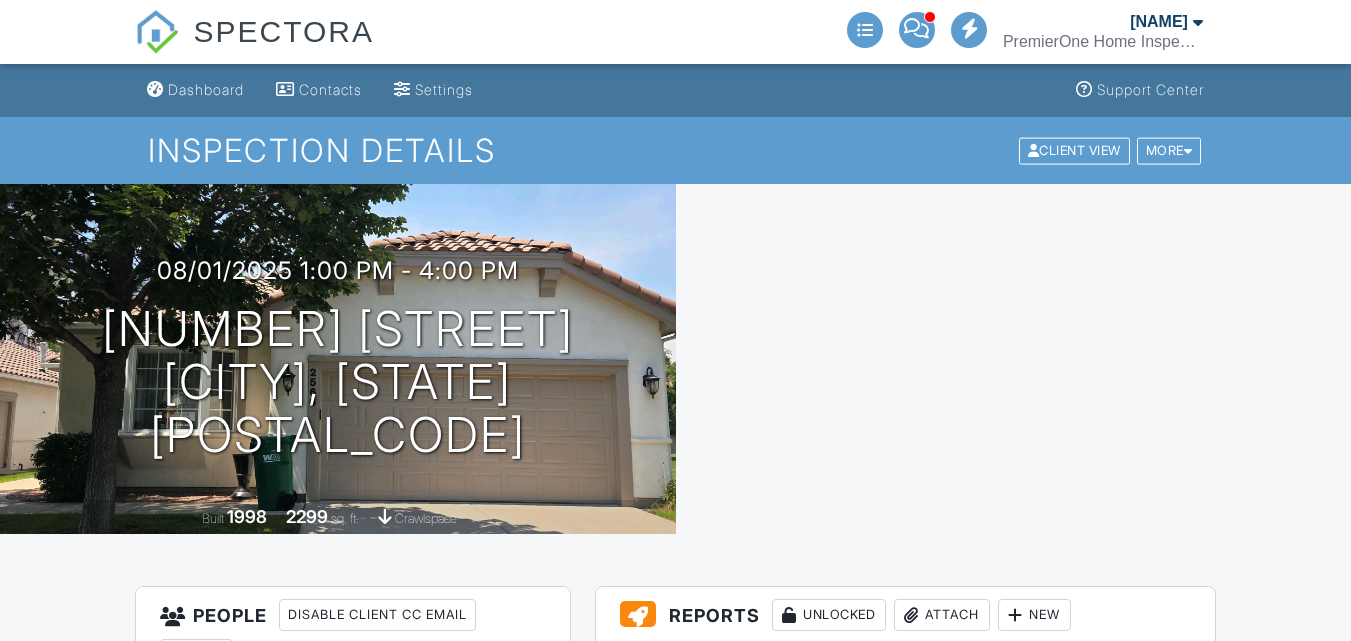 scroll, scrollTop: 500, scrollLeft: 0, axis: vertical 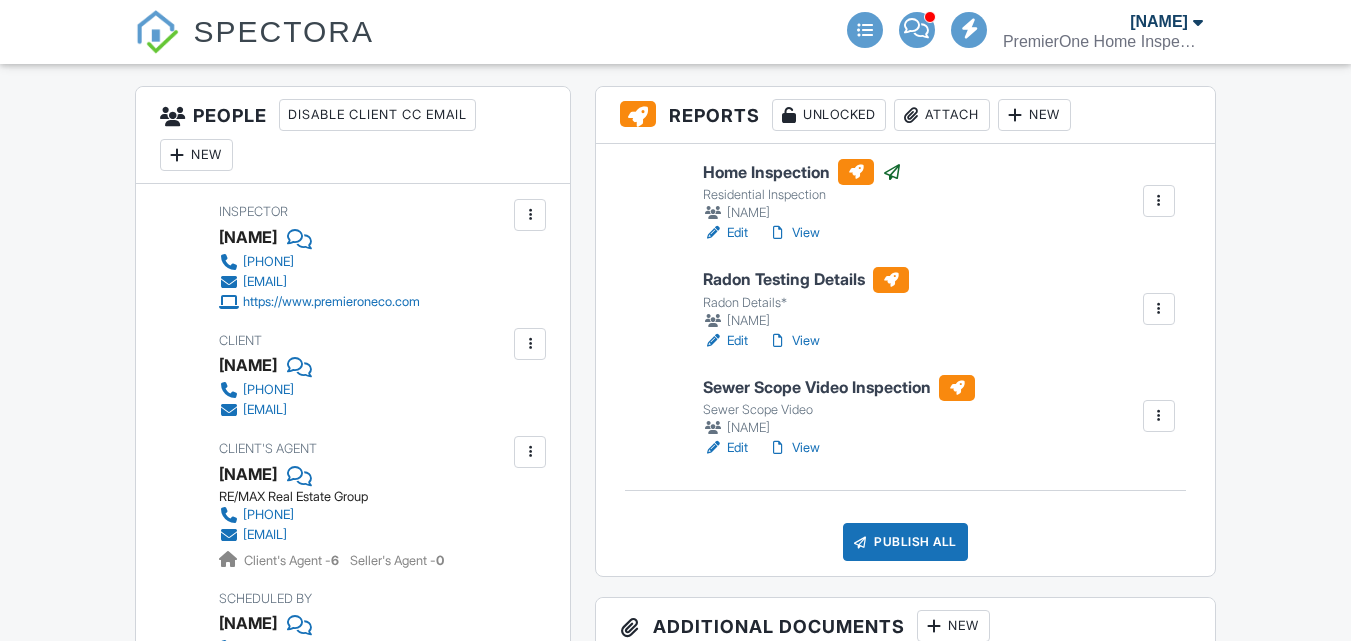 click at bounding box center [1159, 416] 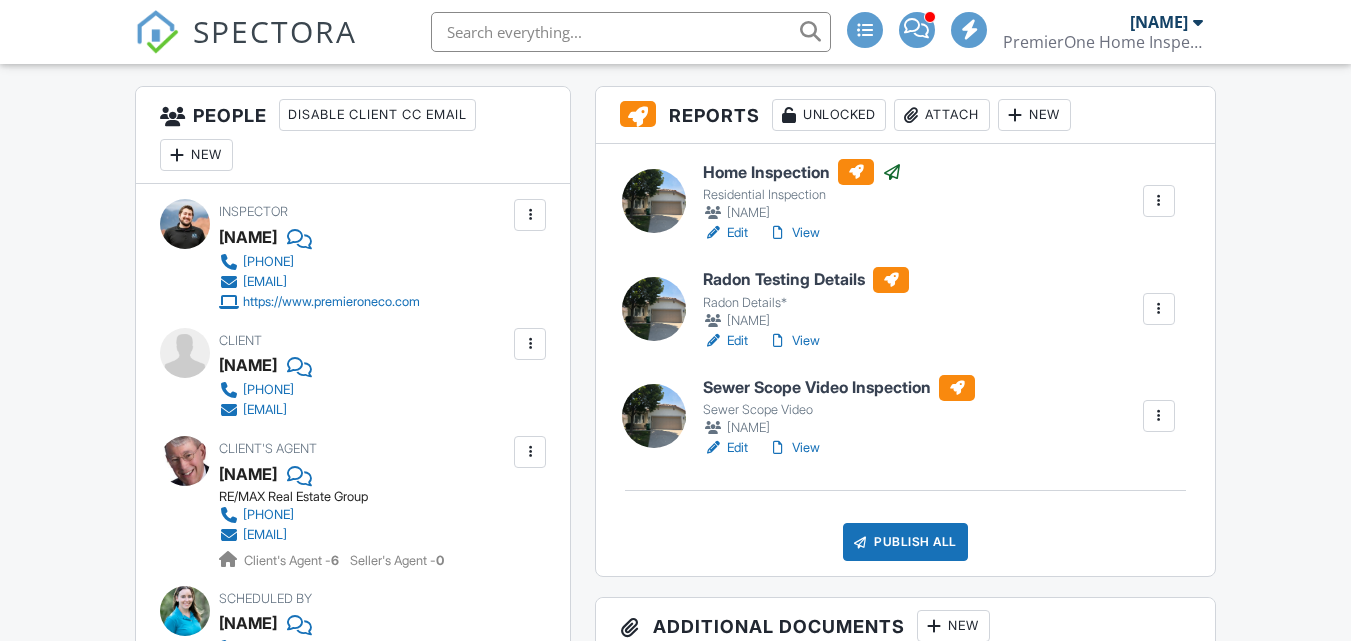 scroll, scrollTop: 500, scrollLeft: 0, axis: vertical 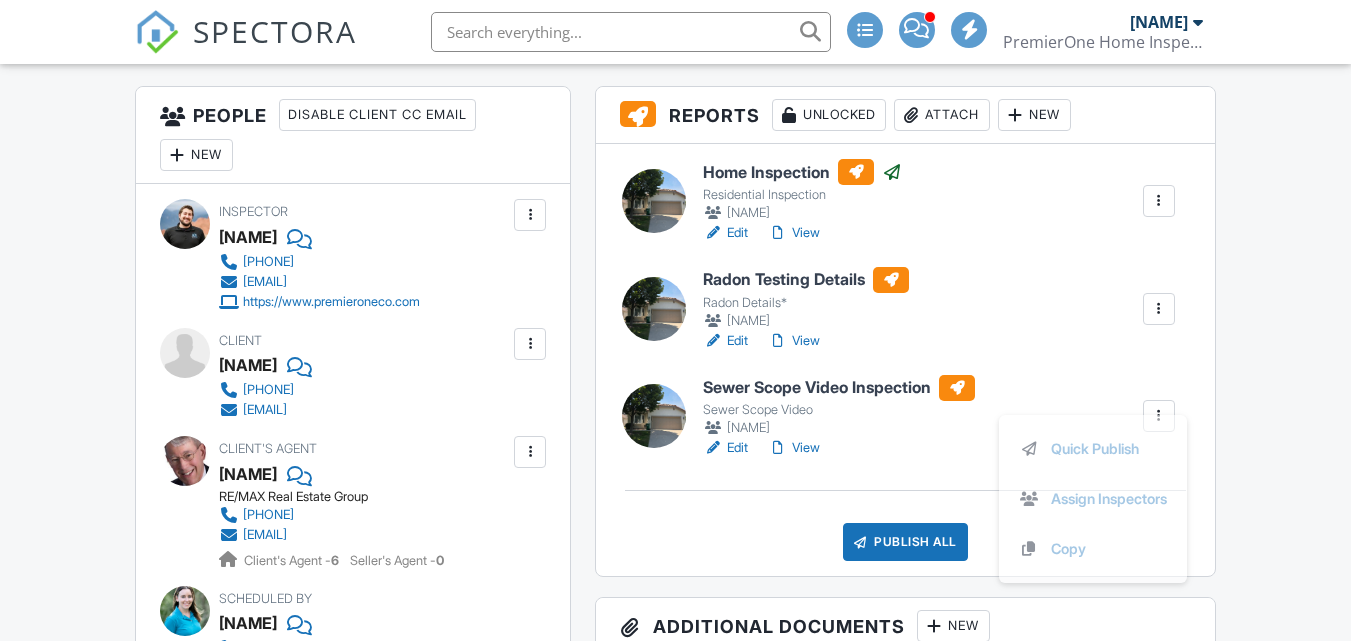 click on "Quick Publish
Assign Inspectors
Copy
Delete" at bounding box center [1093, 499] 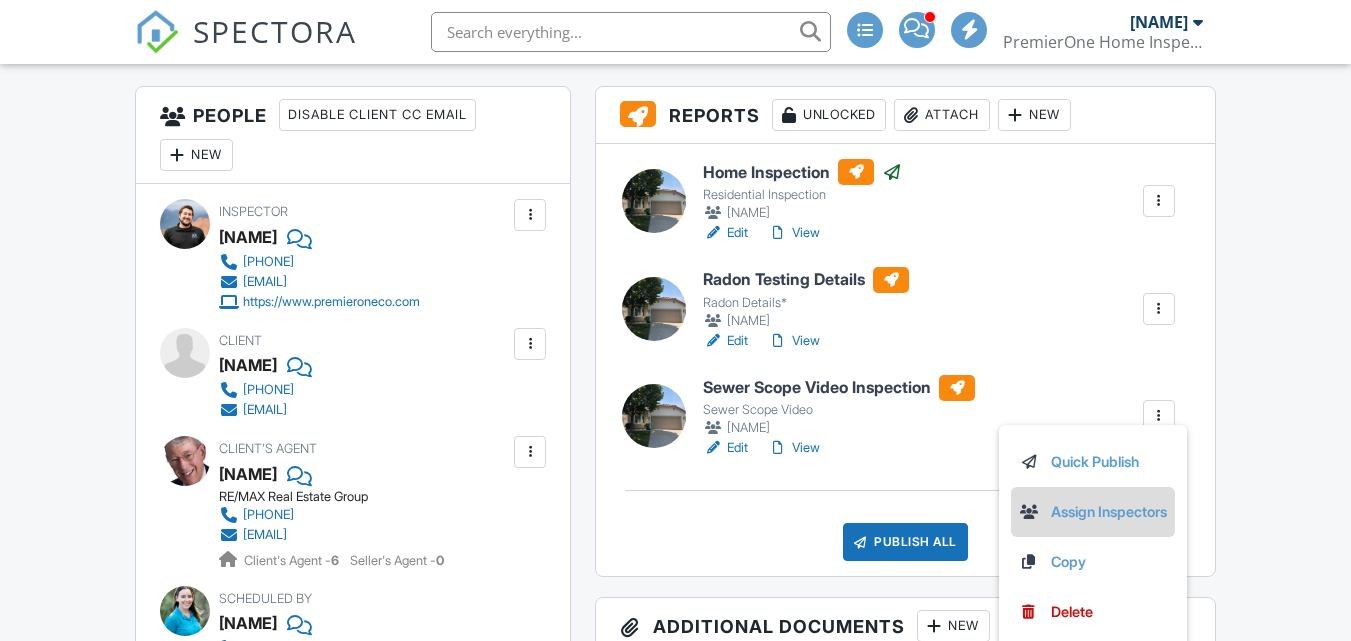 click on "Assign Inspectors" at bounding box center [1093, 512] 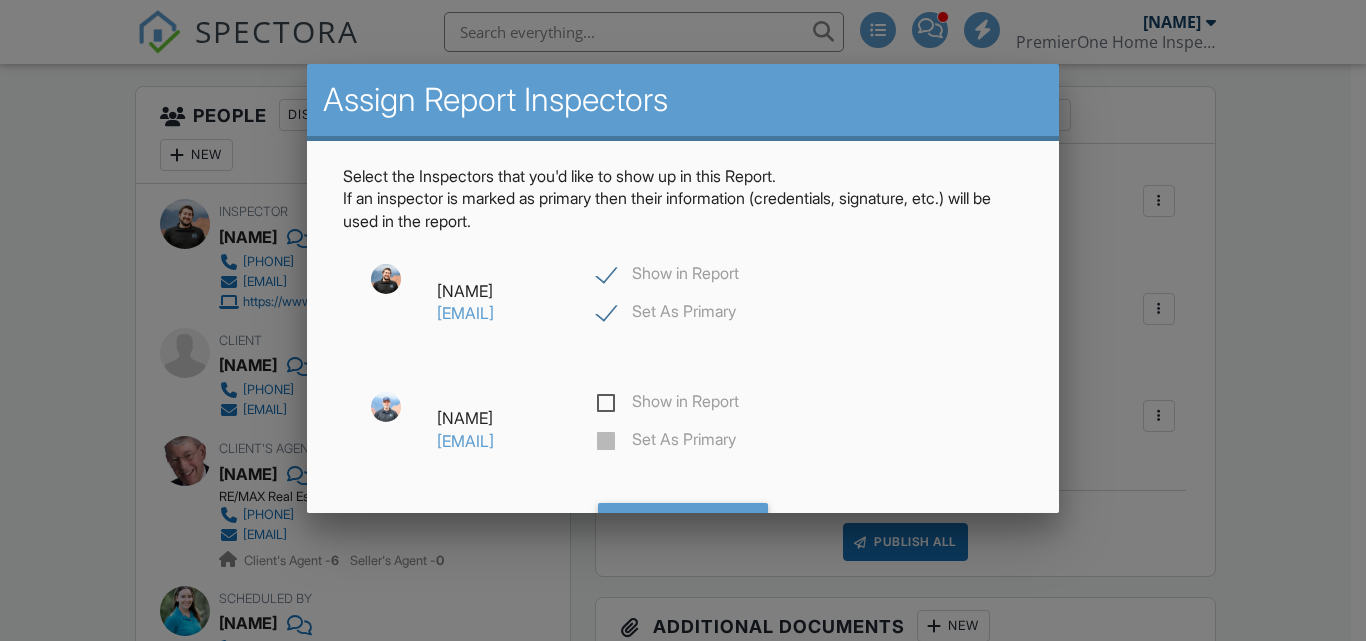 click on "Show in Report" at bounding box center [668, 276] 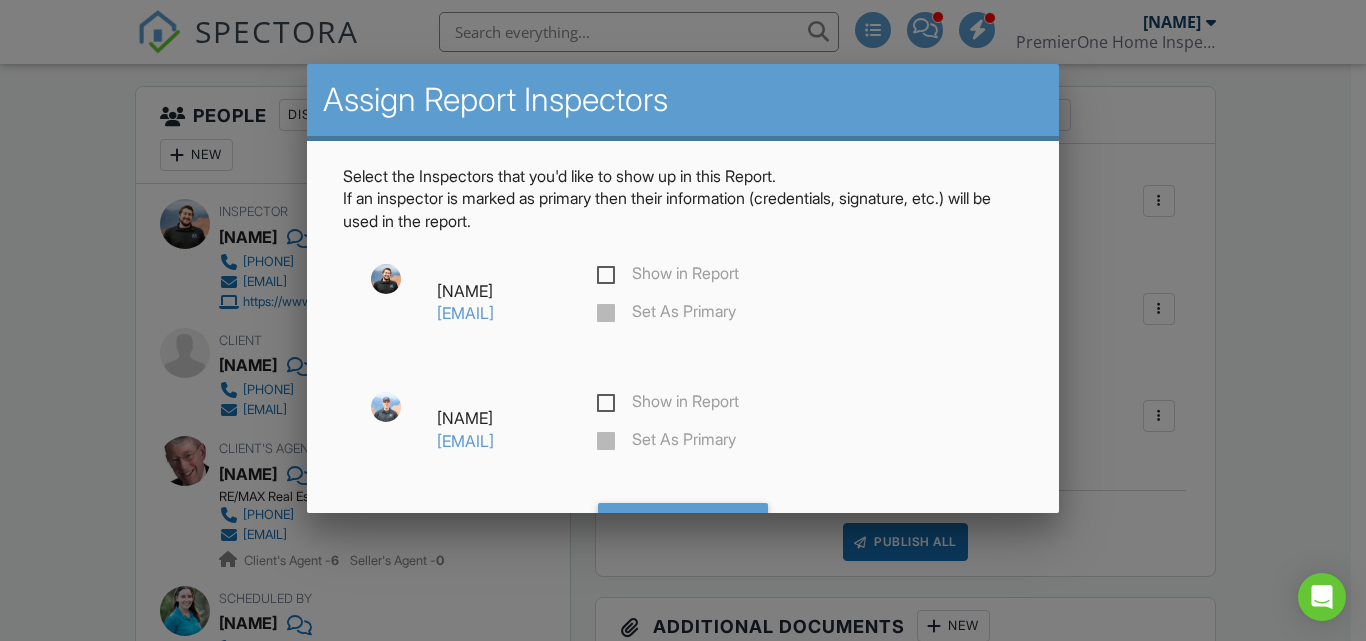 checkbox on "false" 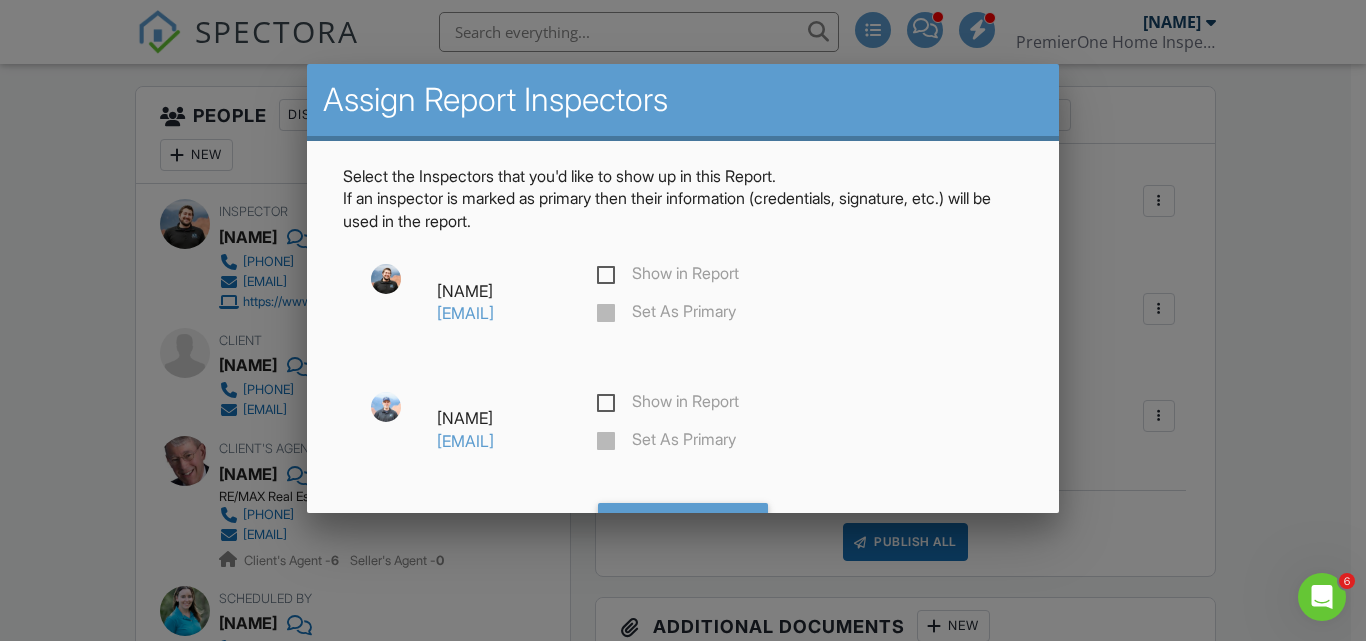 scroll, scrollTop: 0, scrollLeft: 0, axis: both 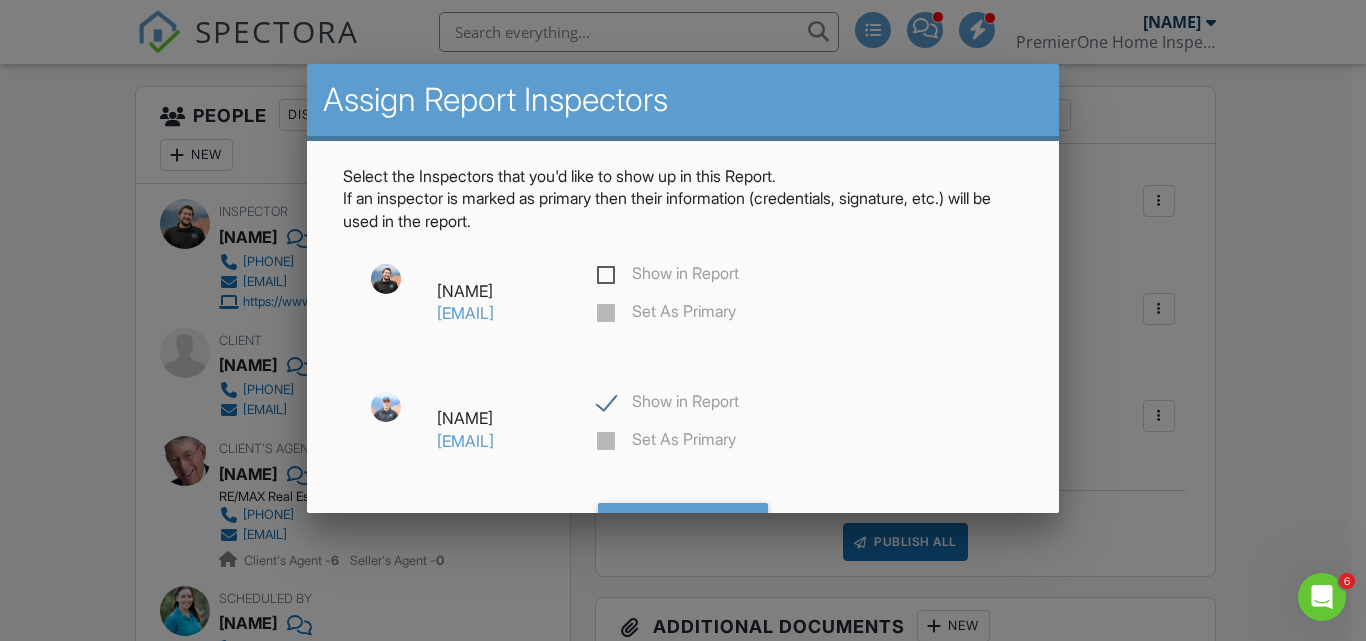 checkbox on "true" 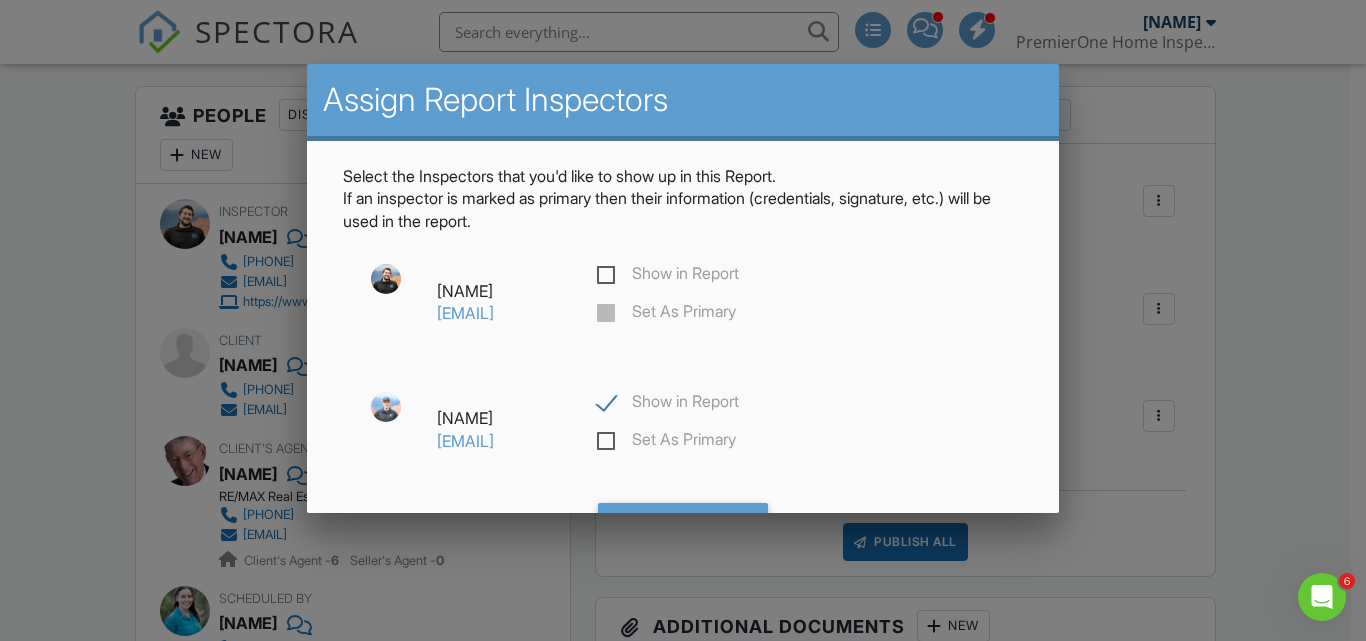 scroll, scrollTop: 103, scrollLeft: 0, axis: vertical 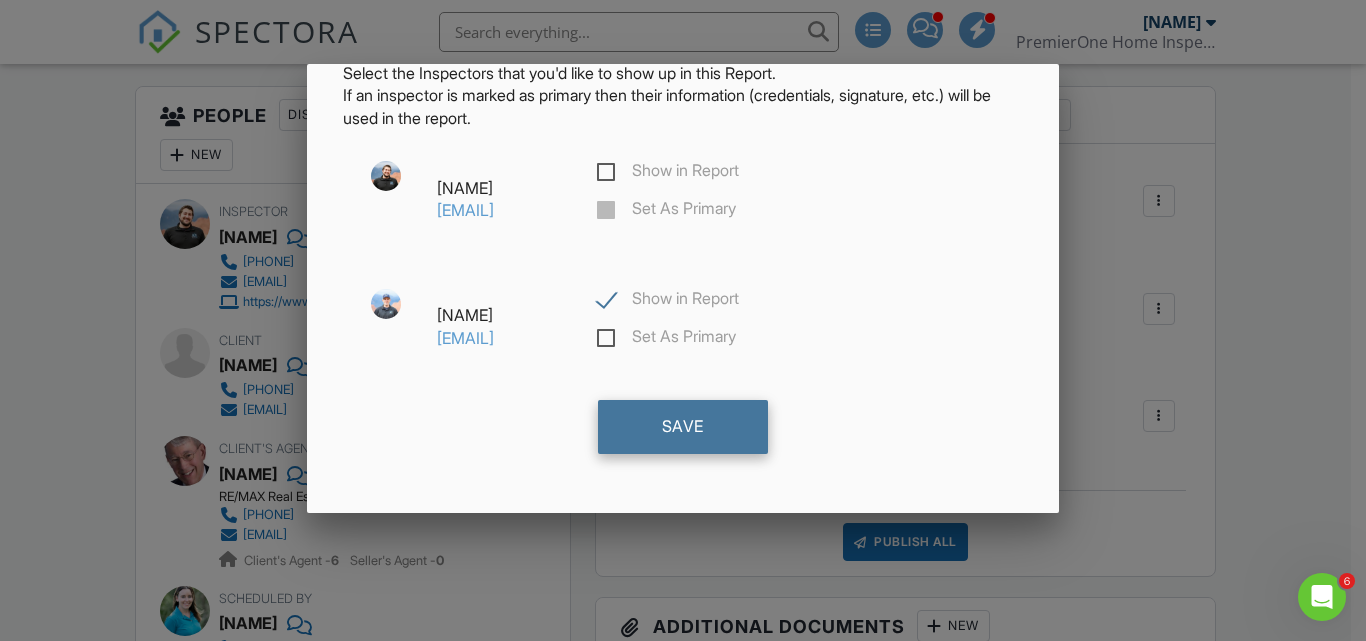 click on "Save" at bounding box center [683, 427] 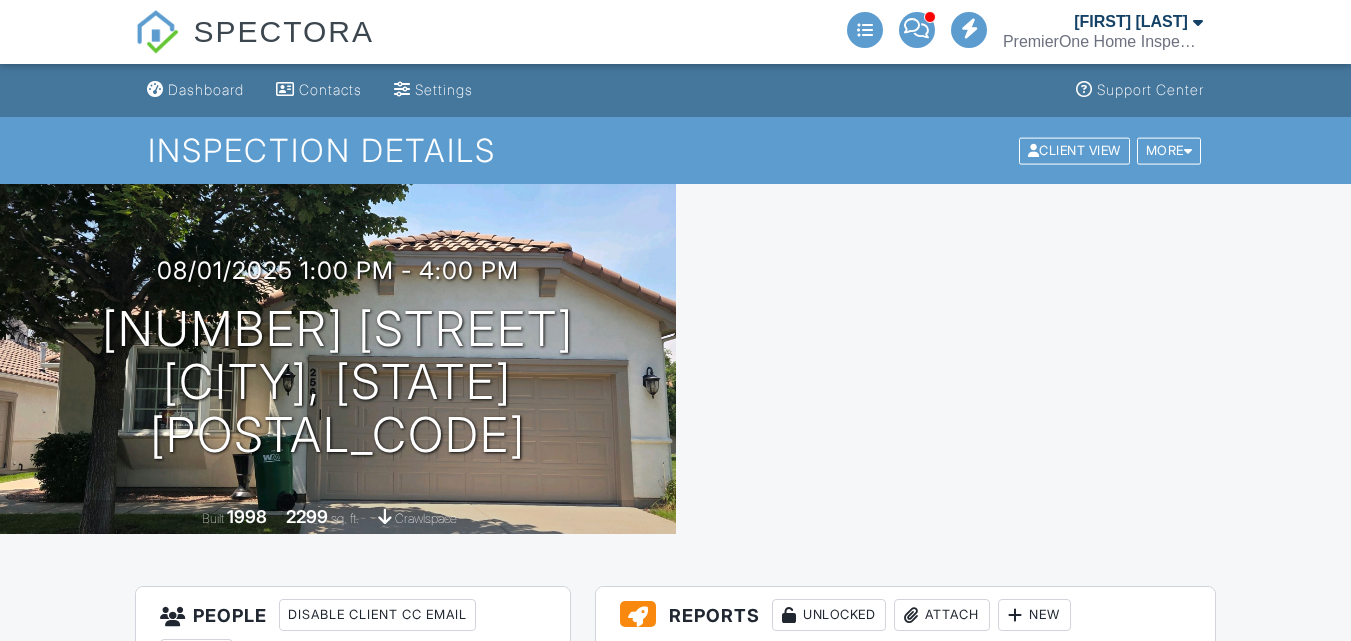scroll, scrollTop: 500, scrollLeft: 0, axis: vertical 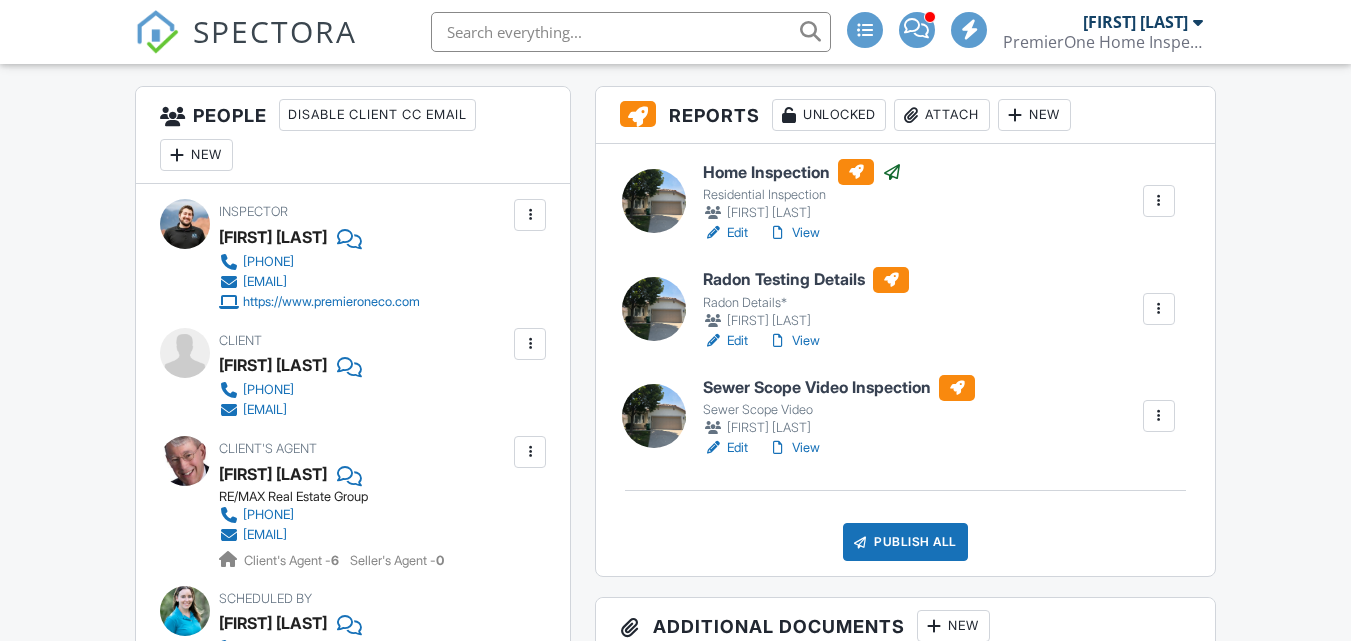 click on "Edit" at bounding box center [725, 448] 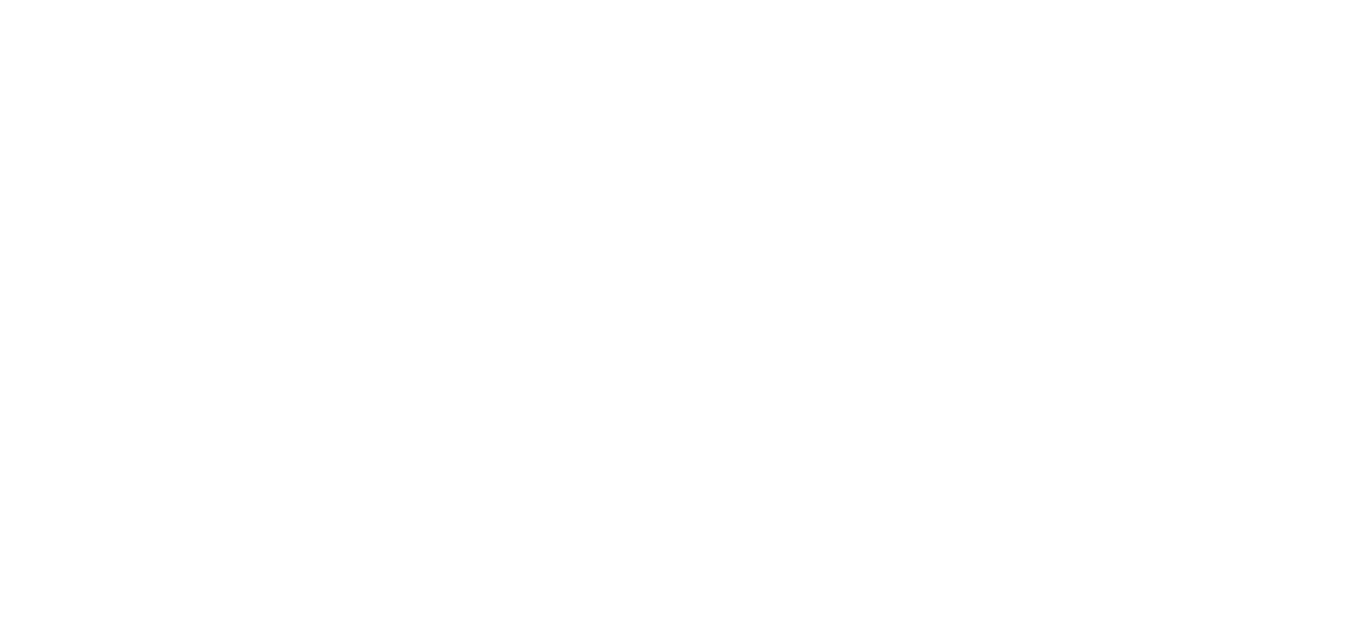 scroll, scrollTop: 0, scrollLeft: 0, axis: both 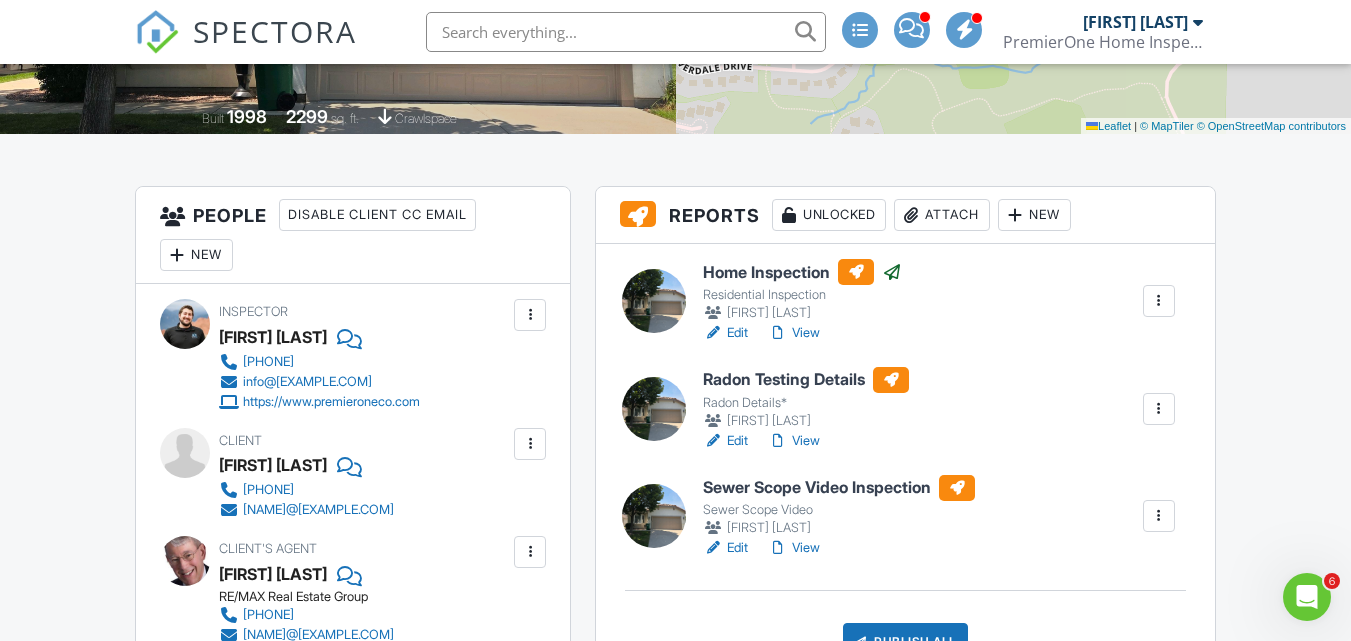 click at bounding box center (1159, 516) 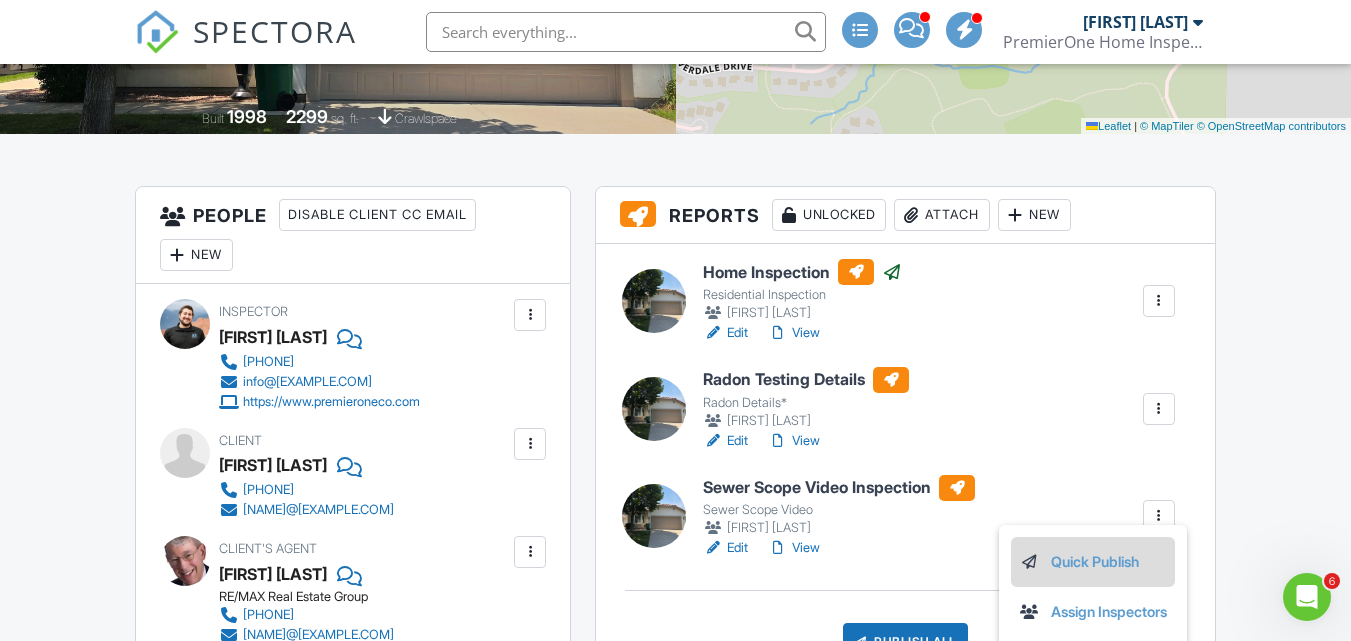 click on "Quick Publish" at bounding box center (1093, 562) 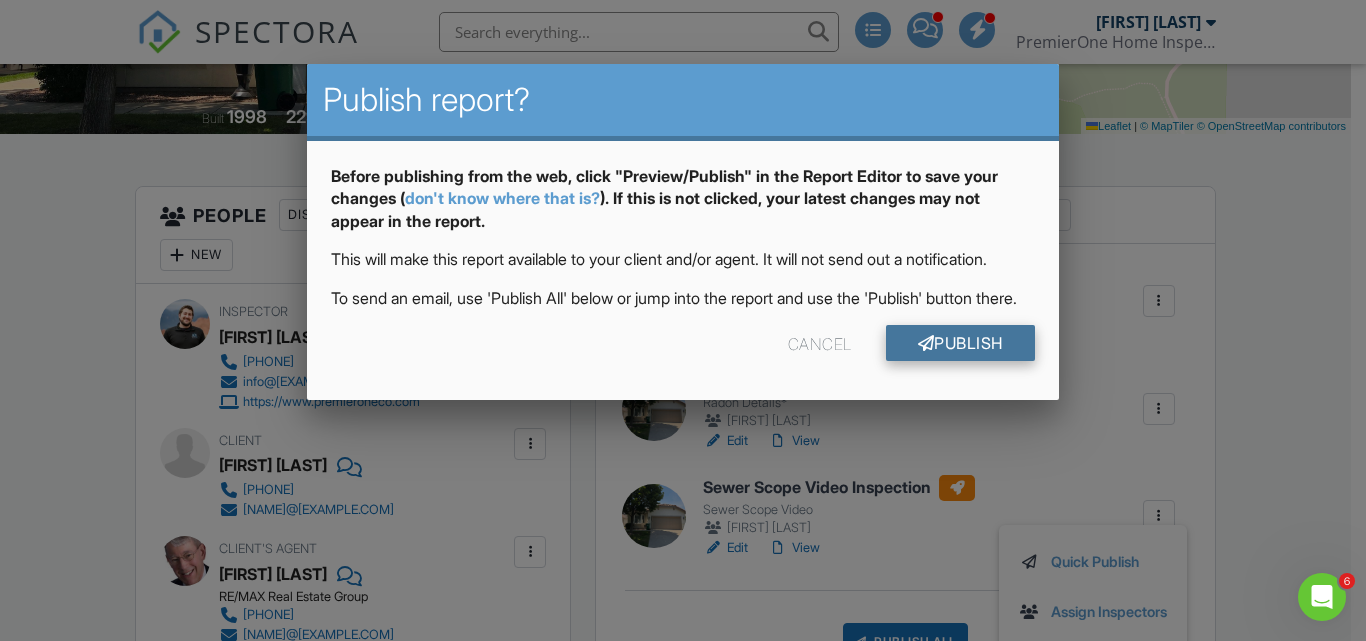 click on "Publish" at bounding box center (960, 343) 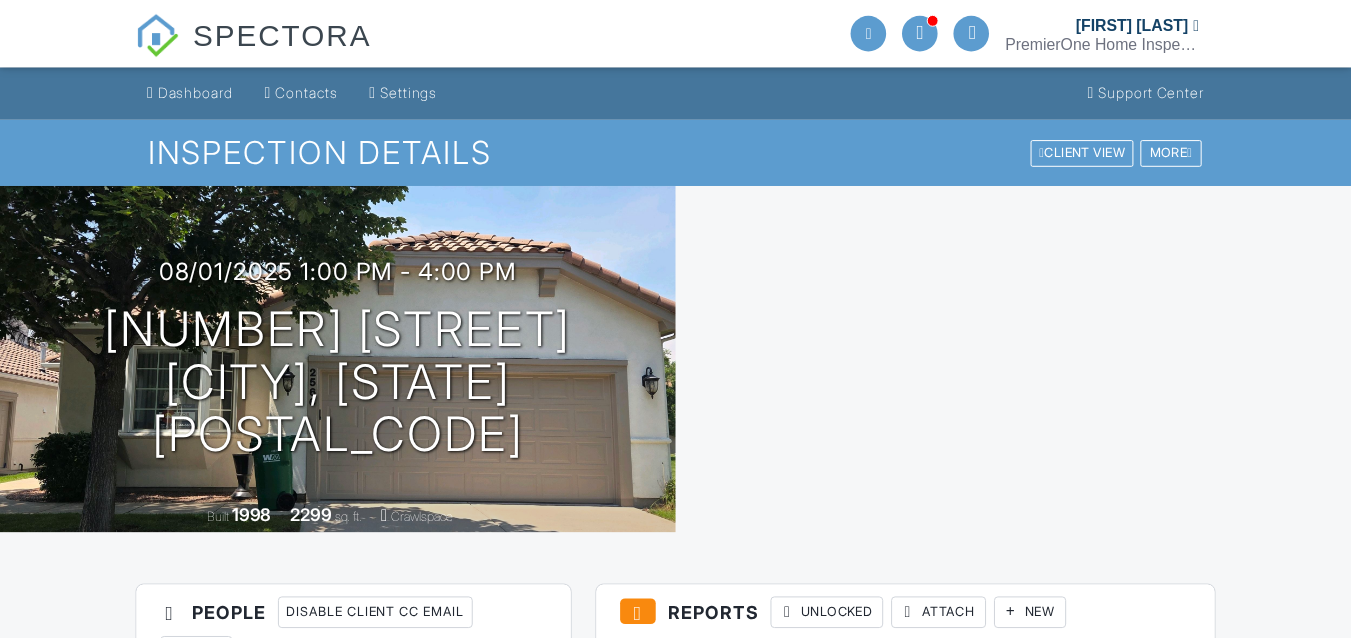 scroll, scrollTop: 0, scrollLeft: 0, axis: both 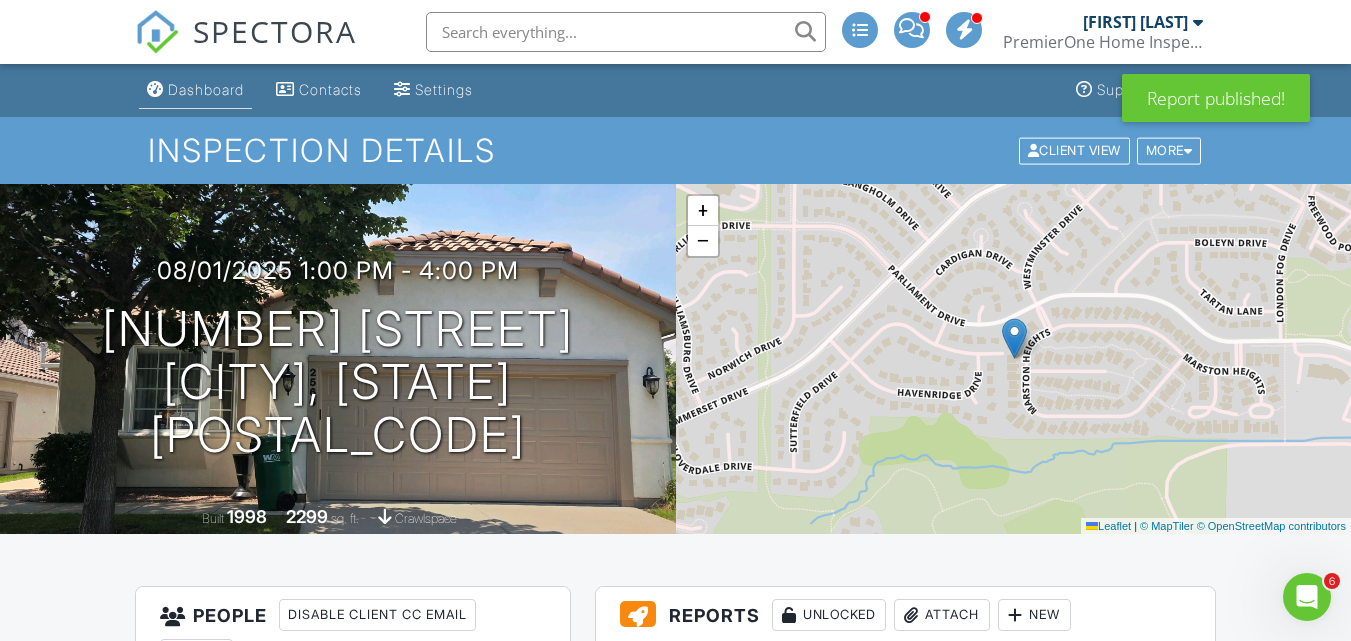 click on "Dashboard" at bounding box center [206, 89] 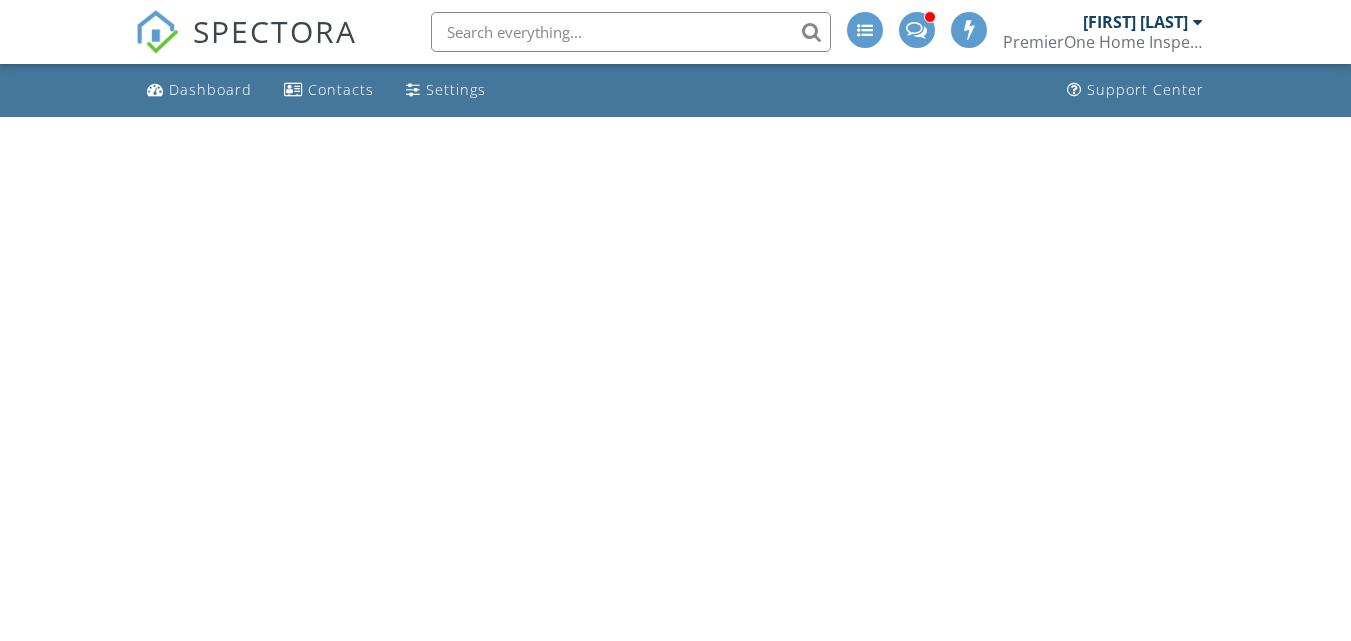 scroll, scrollTop: 0, scrollLeft: 0, axis: both 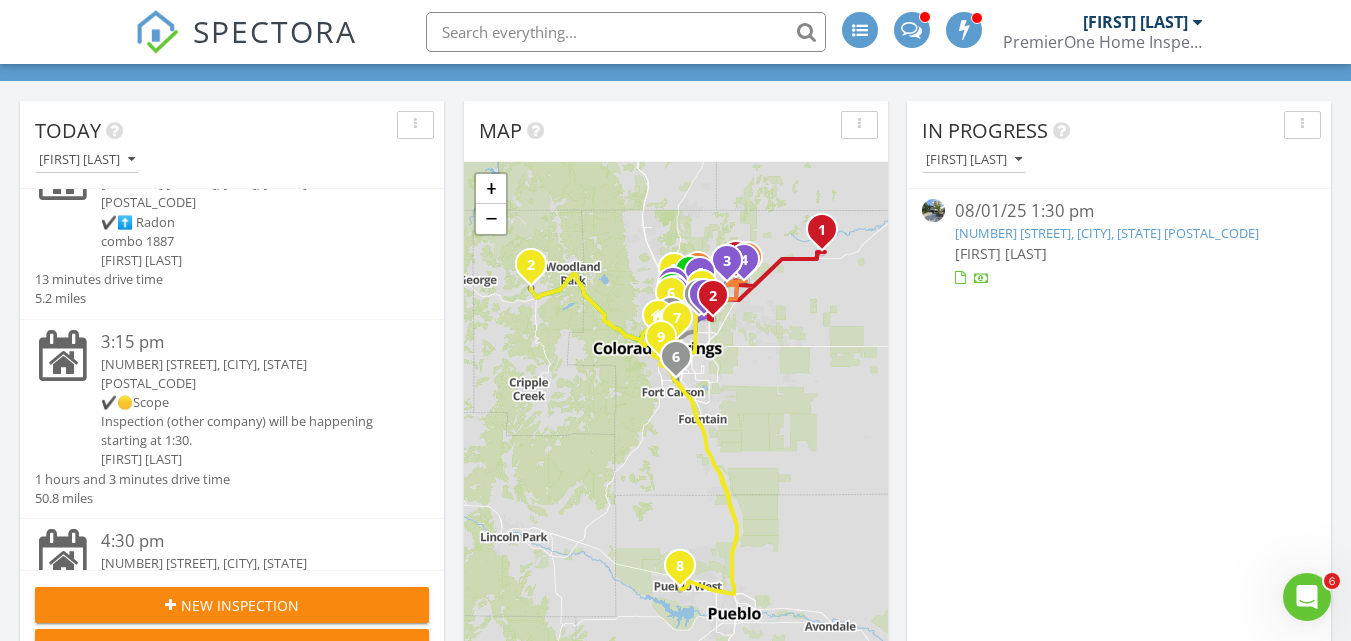 click on "✔️🟡Scope" at bounding box center [249, 402] 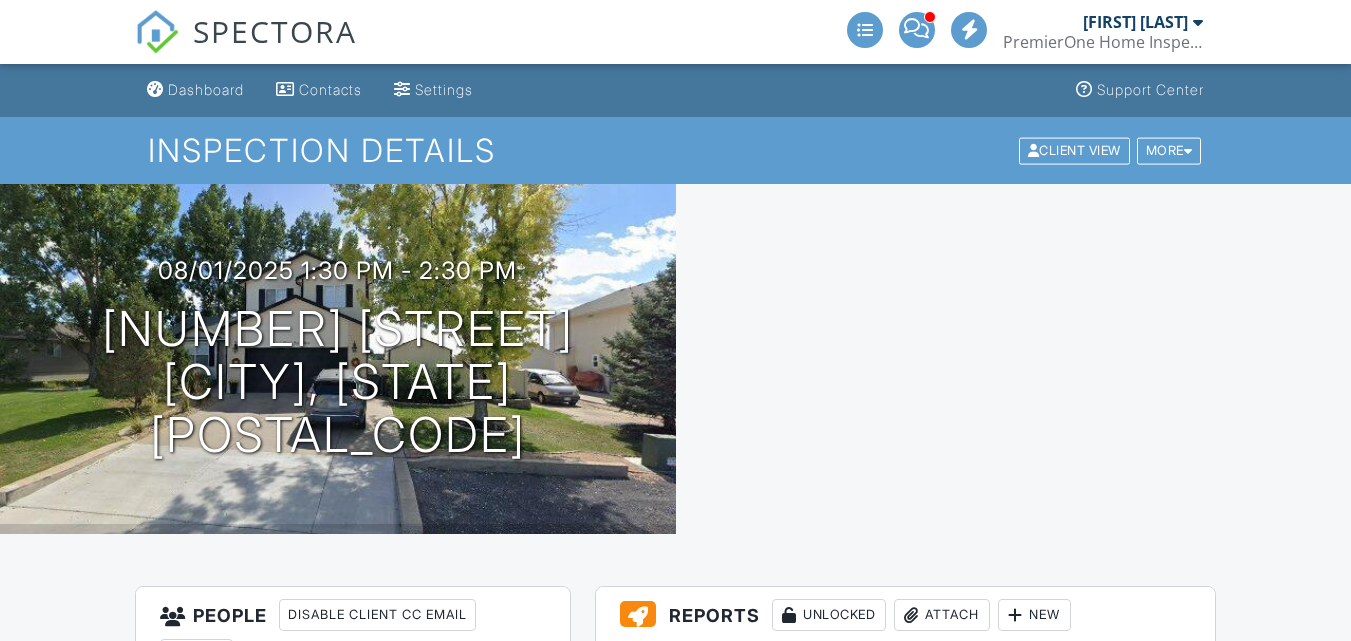 scroll, scrollTop: 0, scrollLeft: 0, axis: both 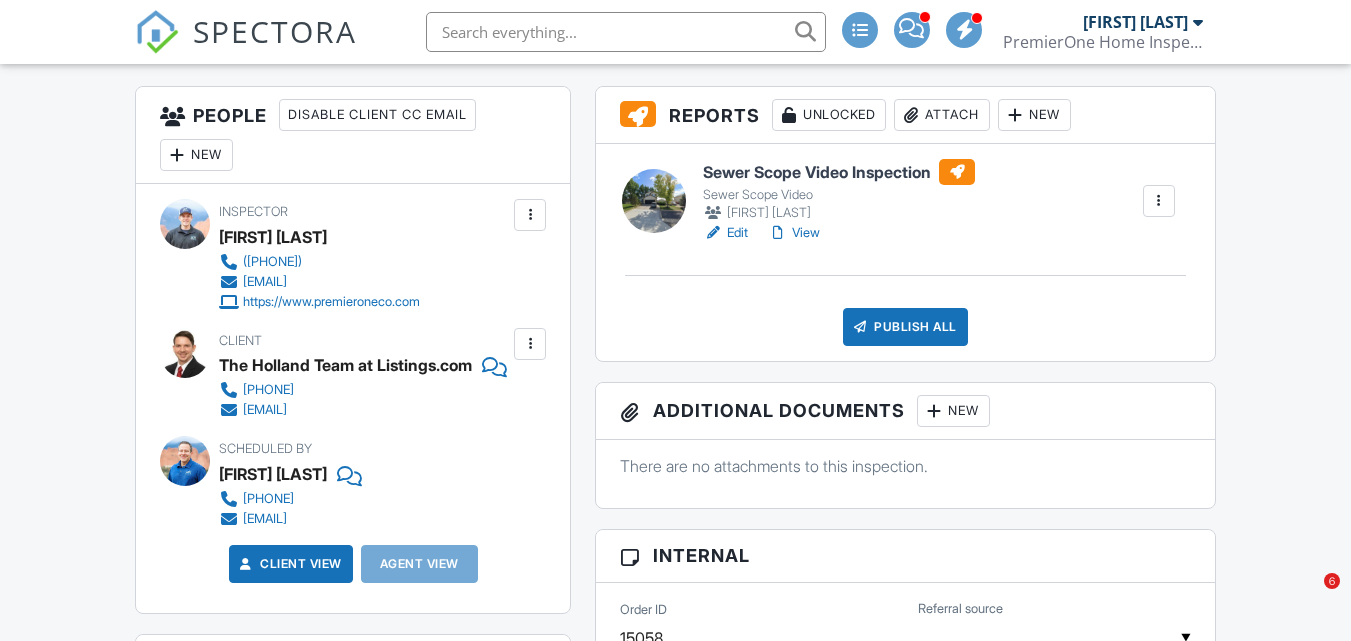 click on "Edit" at bounding box center [725, 233] 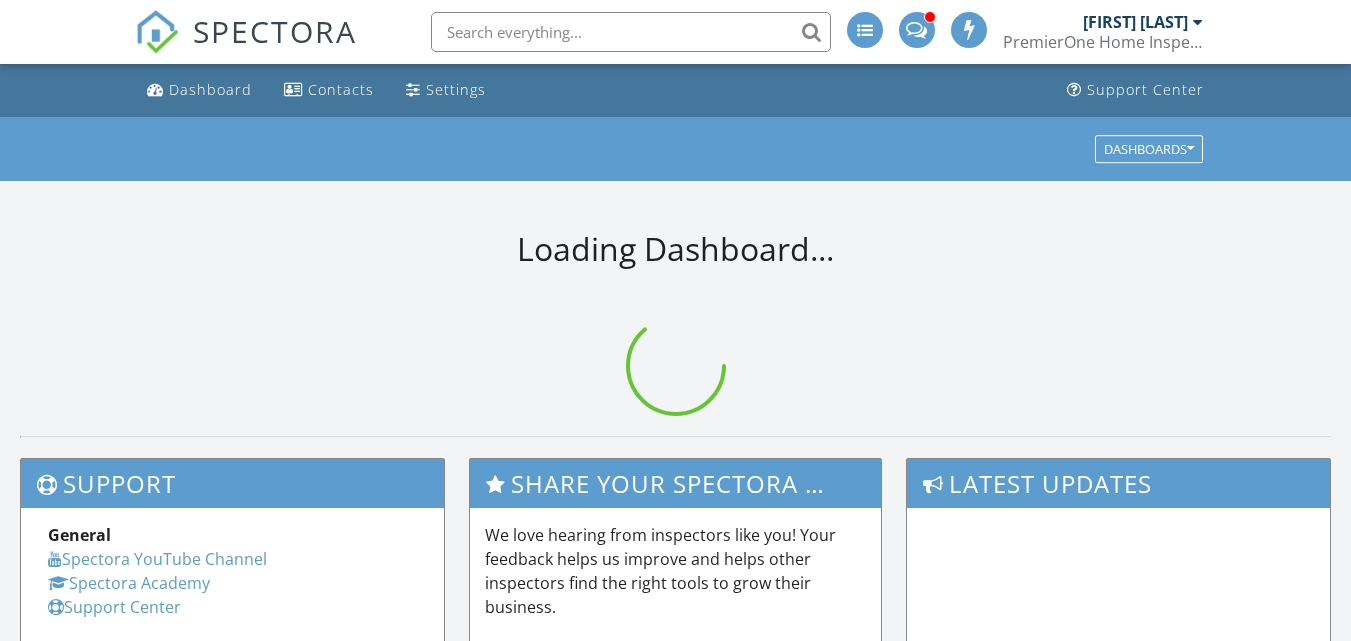 scroll, scrollTop: 0, scrollLeft: 0, axis: both 